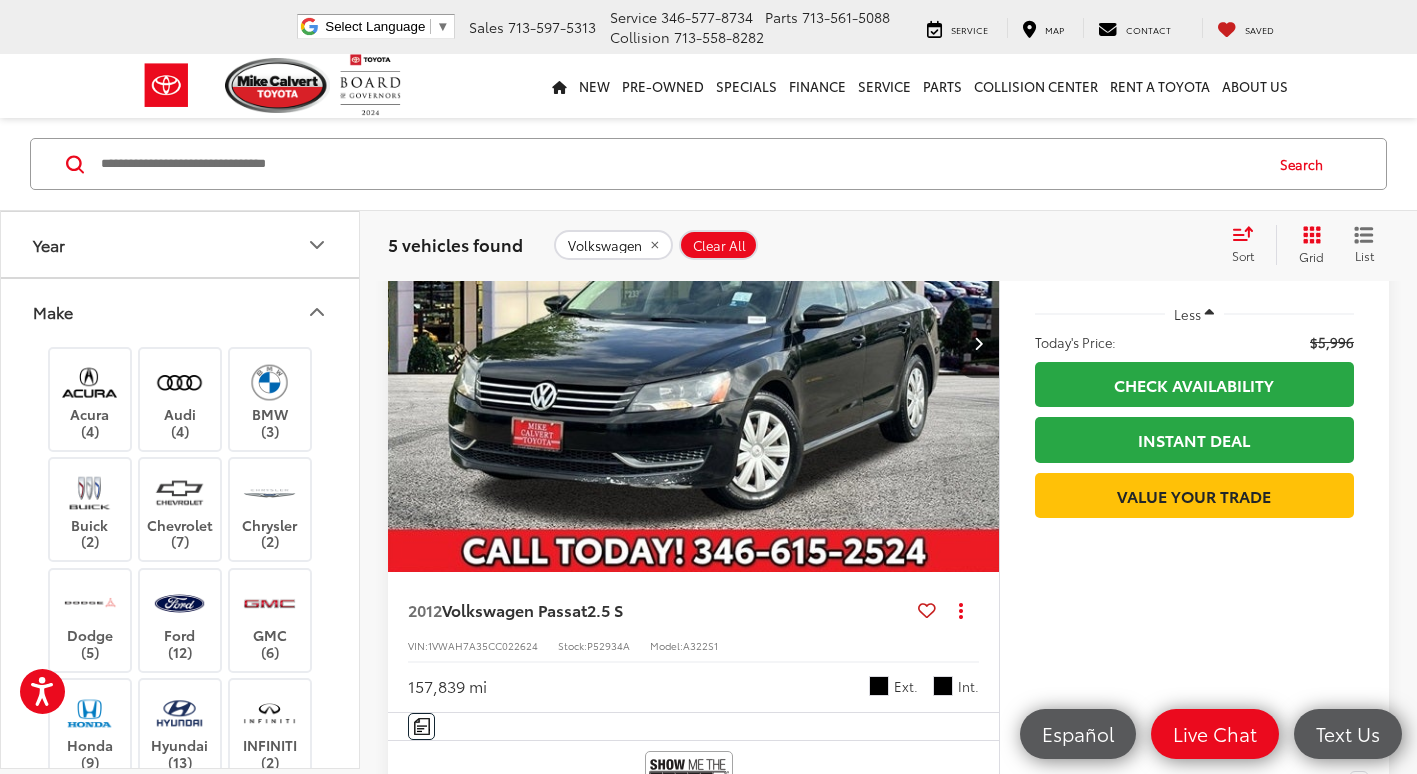 scroll, scrollTop: 0, scrollLeft: 0, axis: both 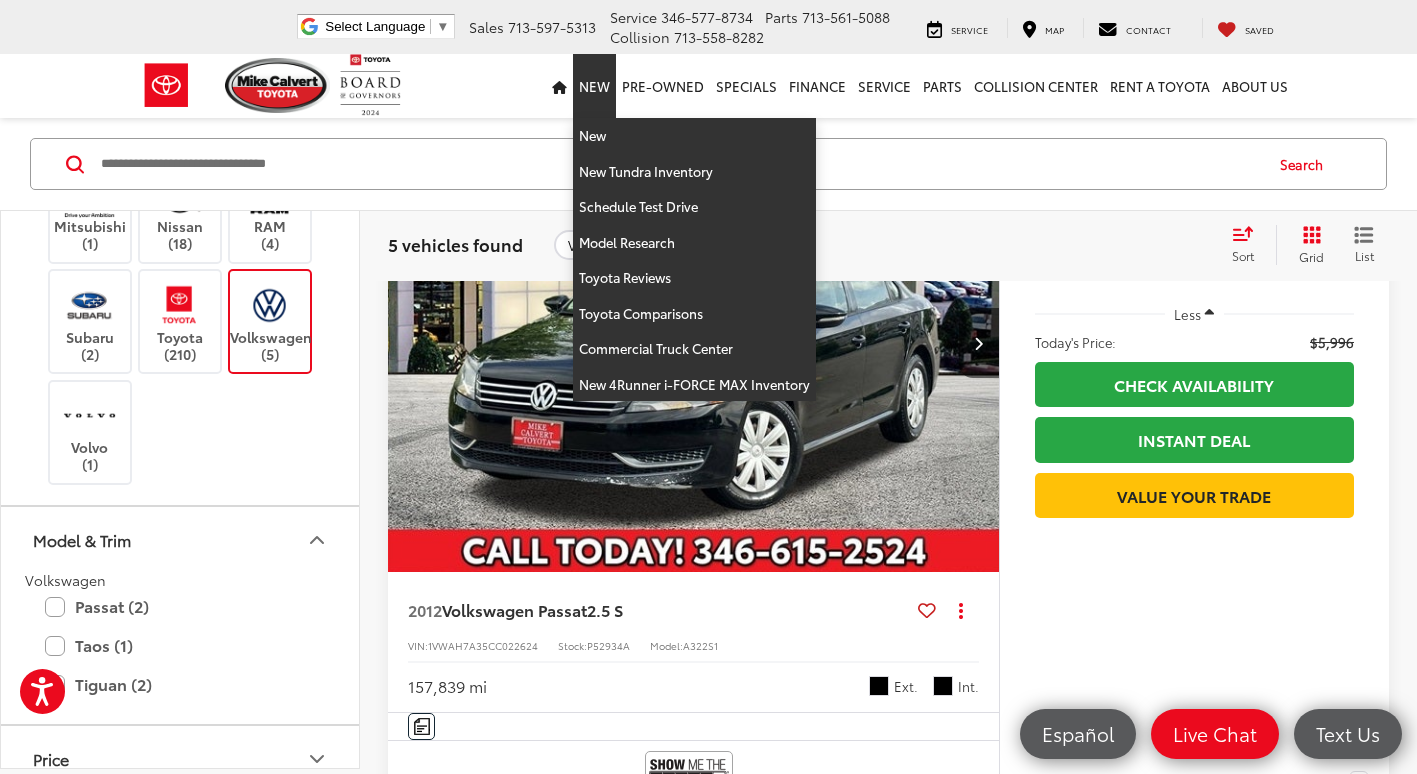 click on "New" at bounding box center [594, 86] 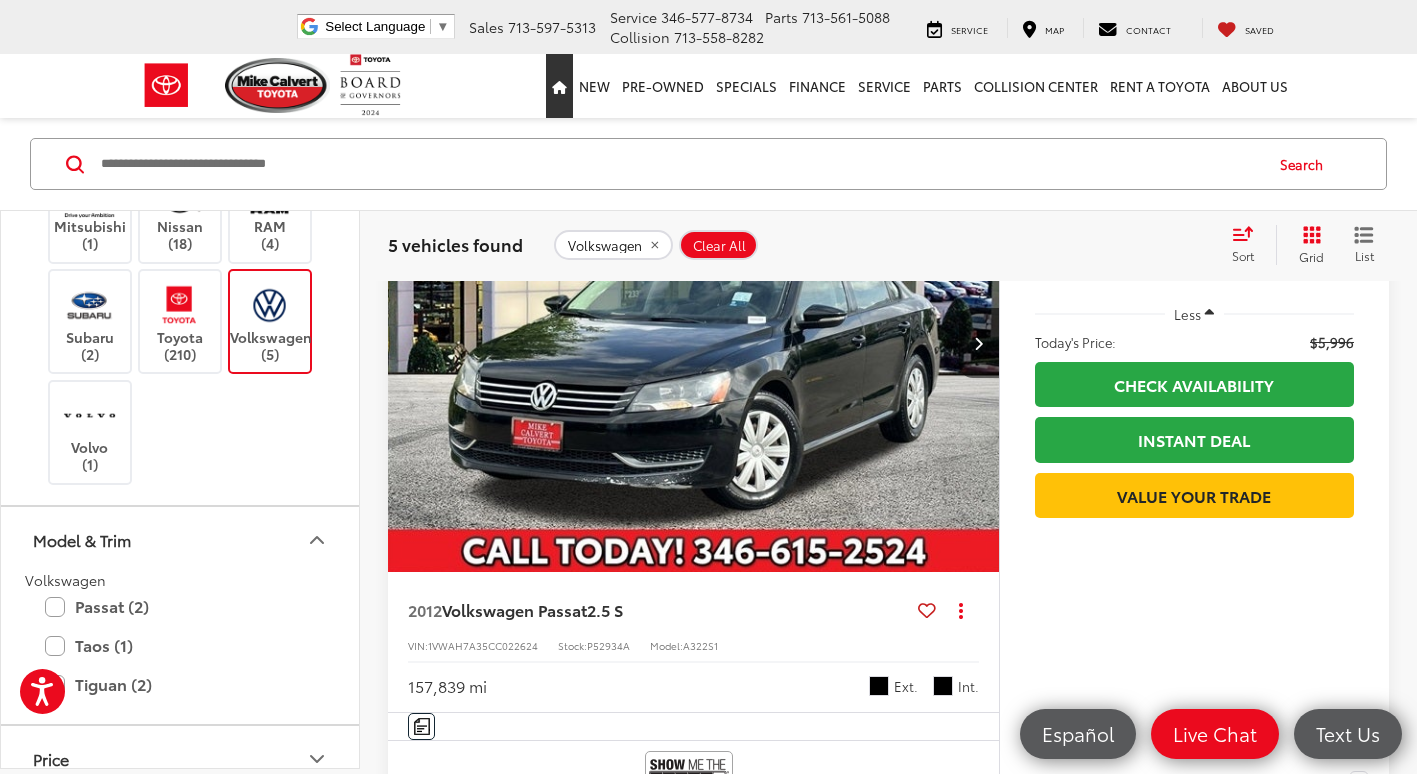 click at bounding box center (559, 87) 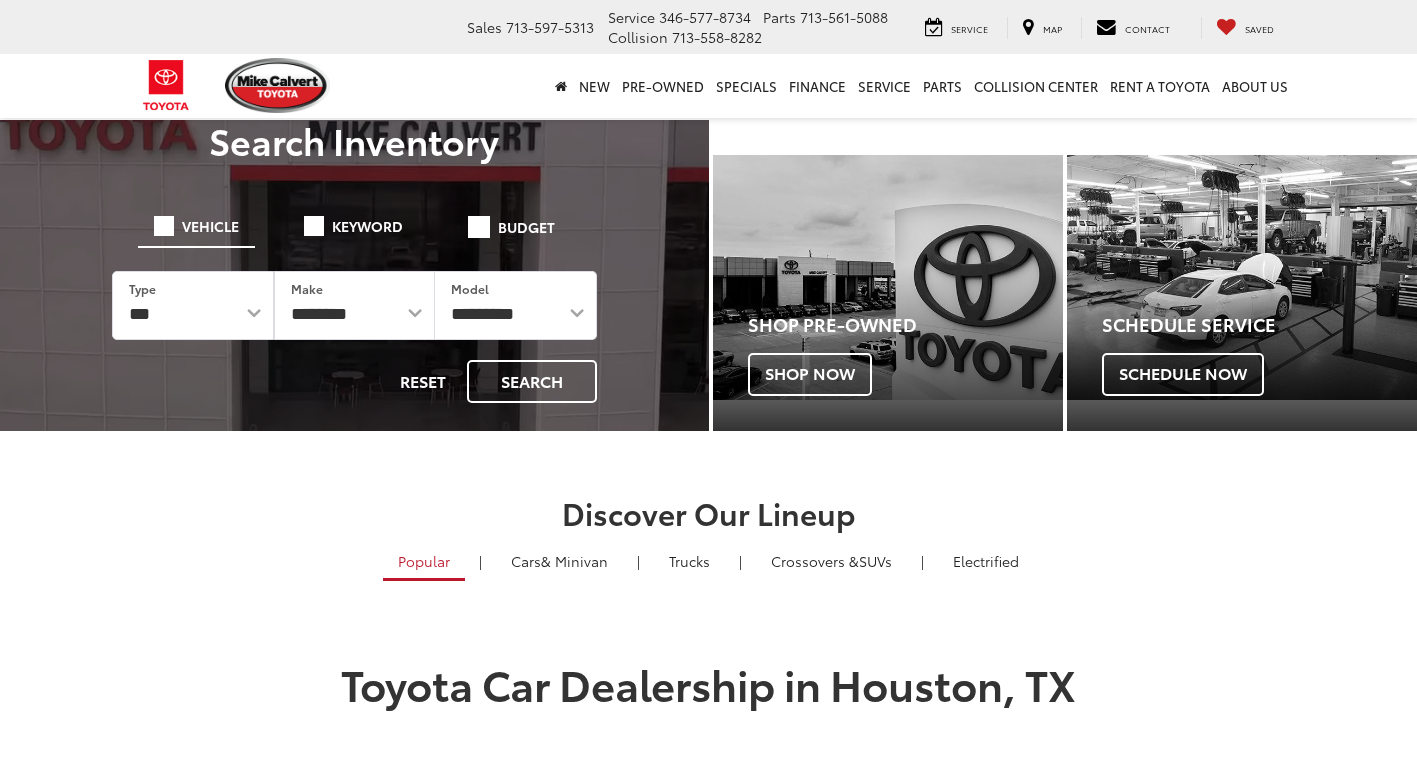 scroll, scrollTop: 0, scrollLeft: 0, axis: both 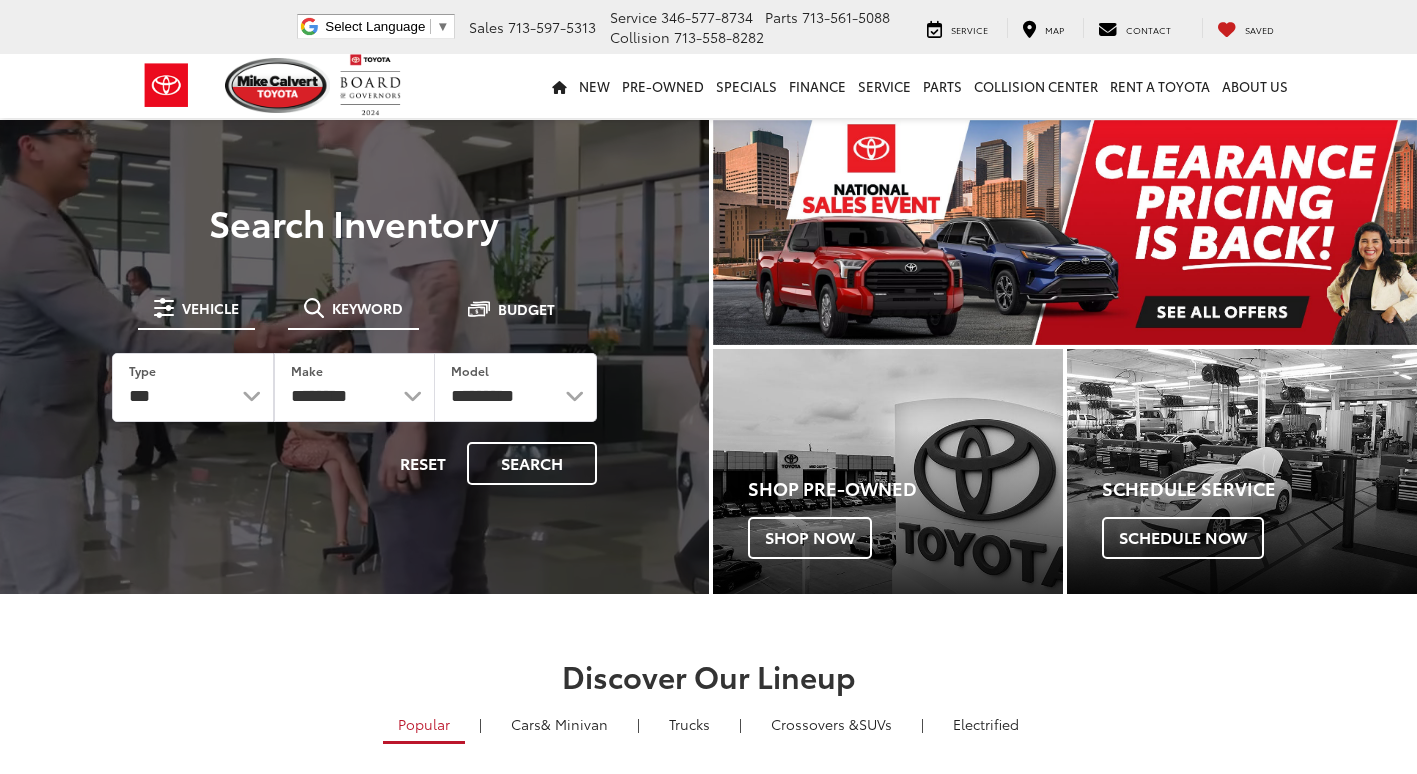click at bounding box center [314, 308] 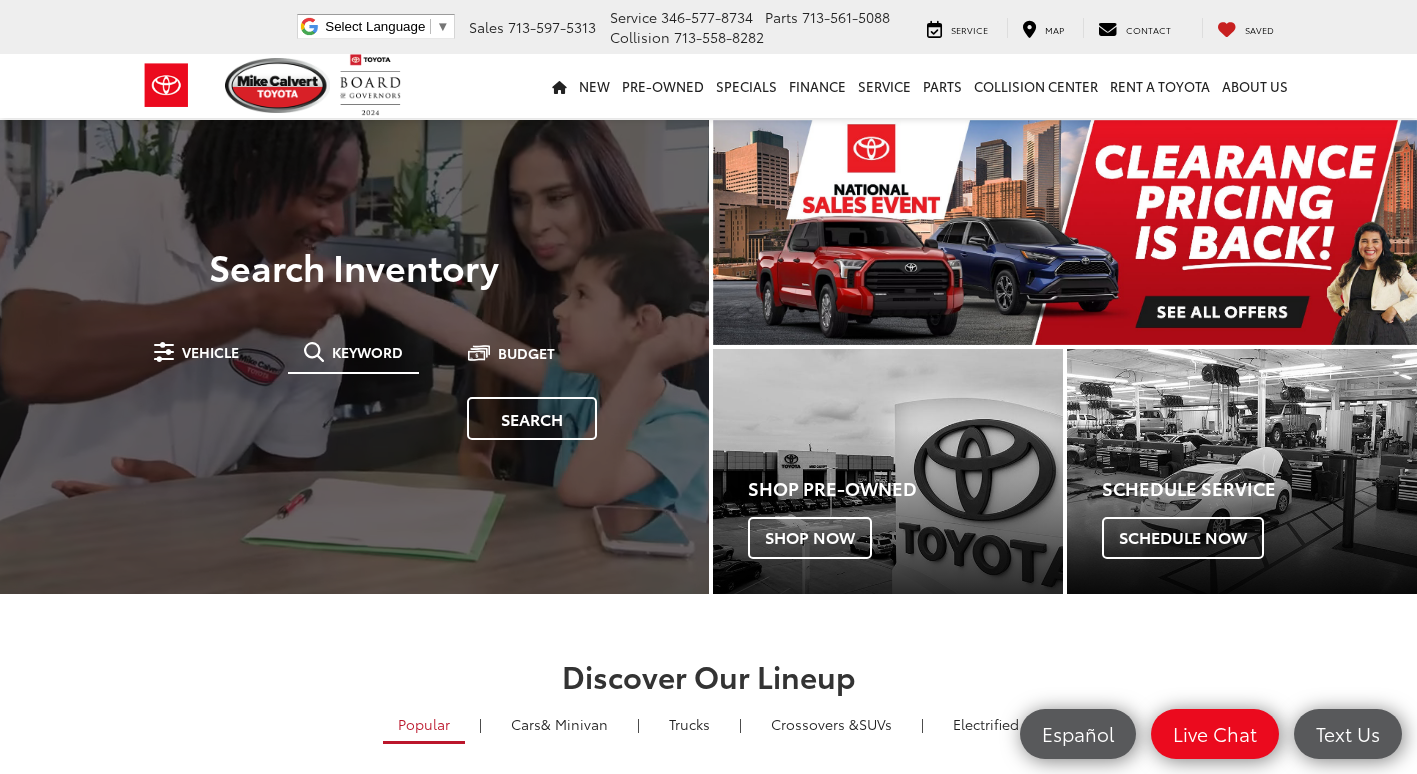 scroll, scrollTop: 0, scrollLeft: 0, axis: both 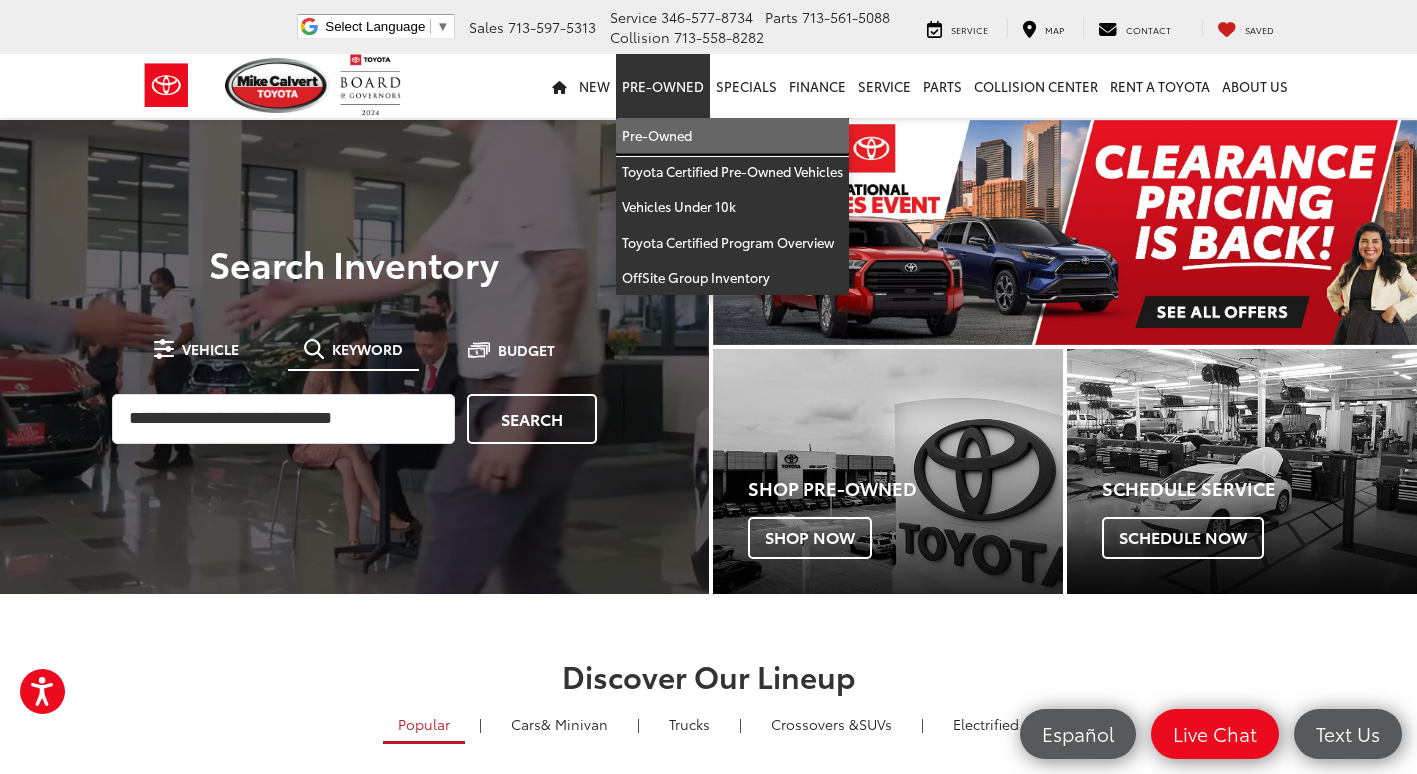 drag, startPoint x: 686, startPoint y: 121, endPoint x: 578, endPoint y: 156, distance: 113.52973 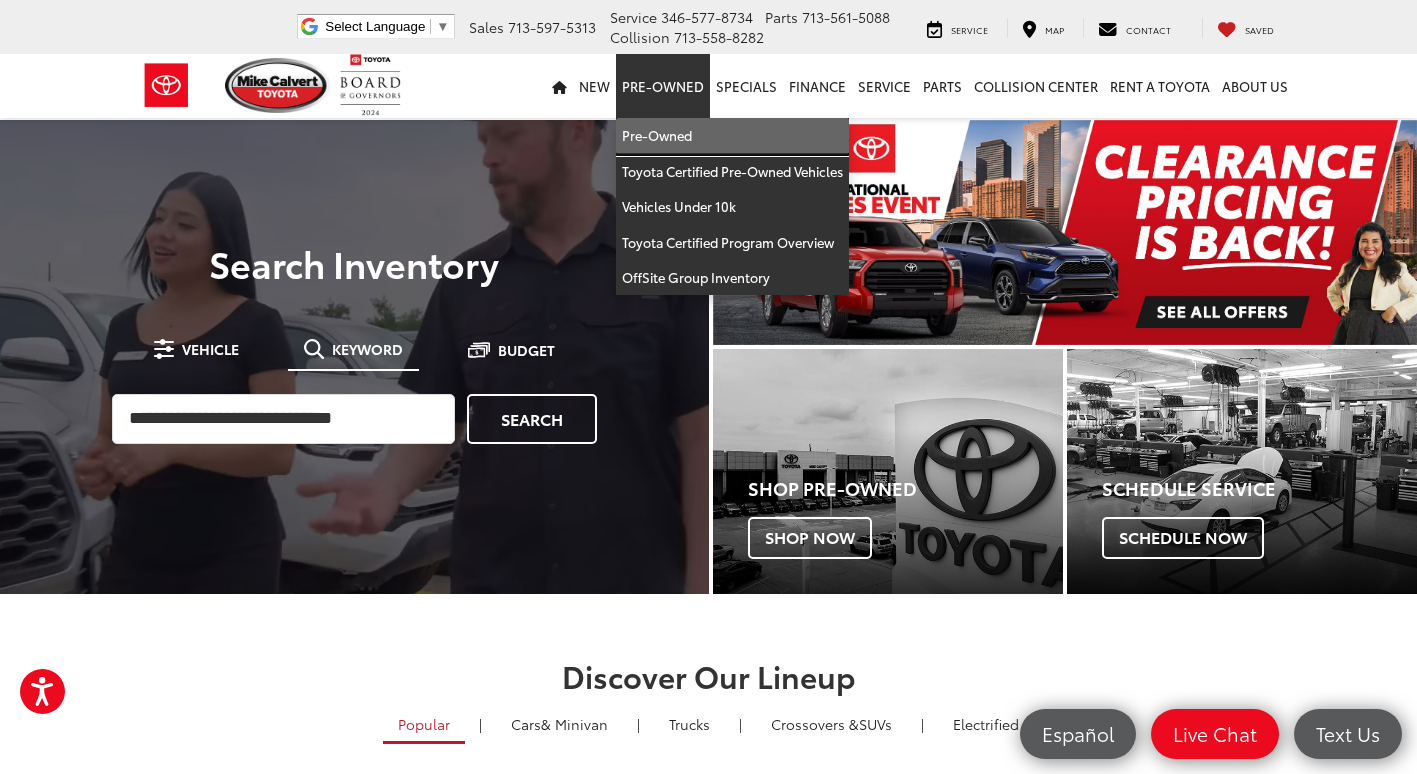 click on "Pre-Owned" at bounding box center [732, 136] 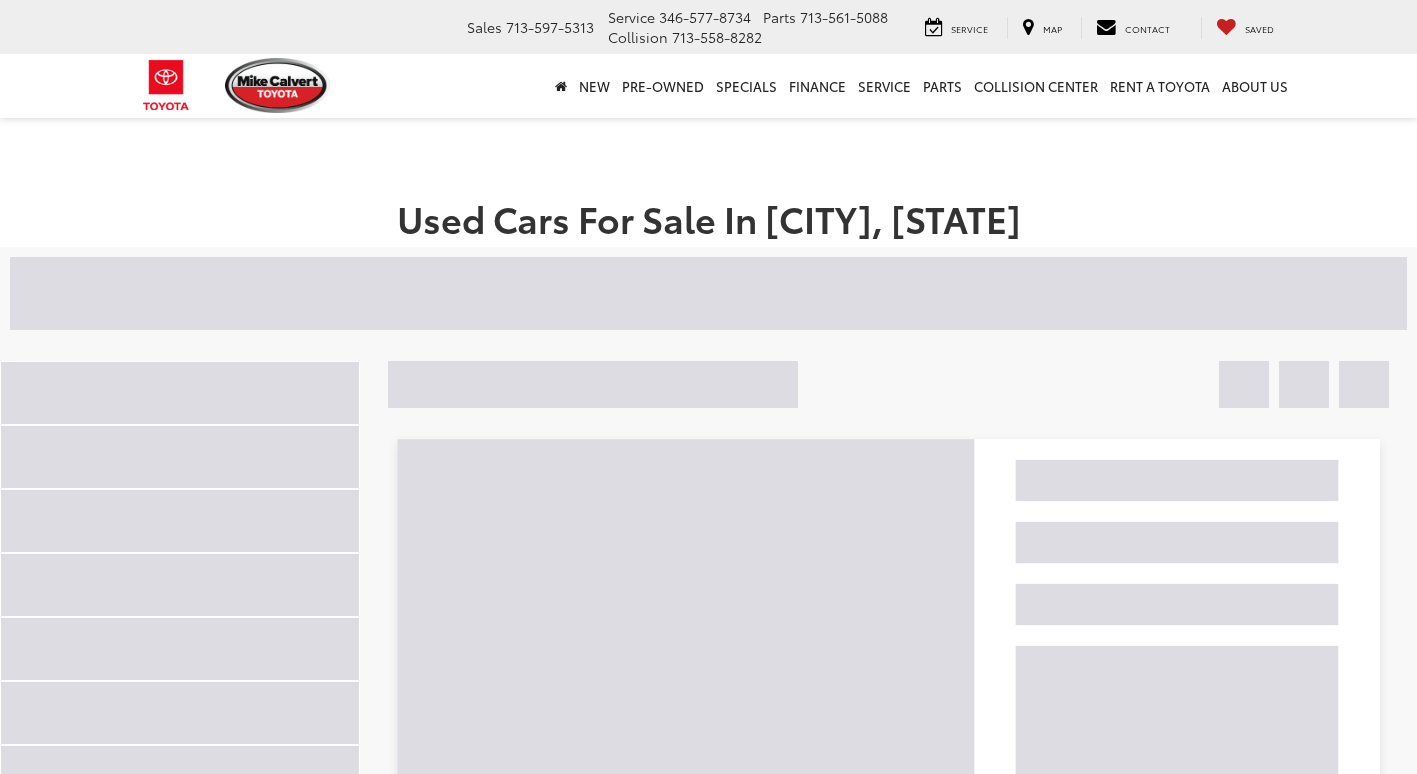scroll, scrollTop: 0, scrollLeft: 0, axis: both 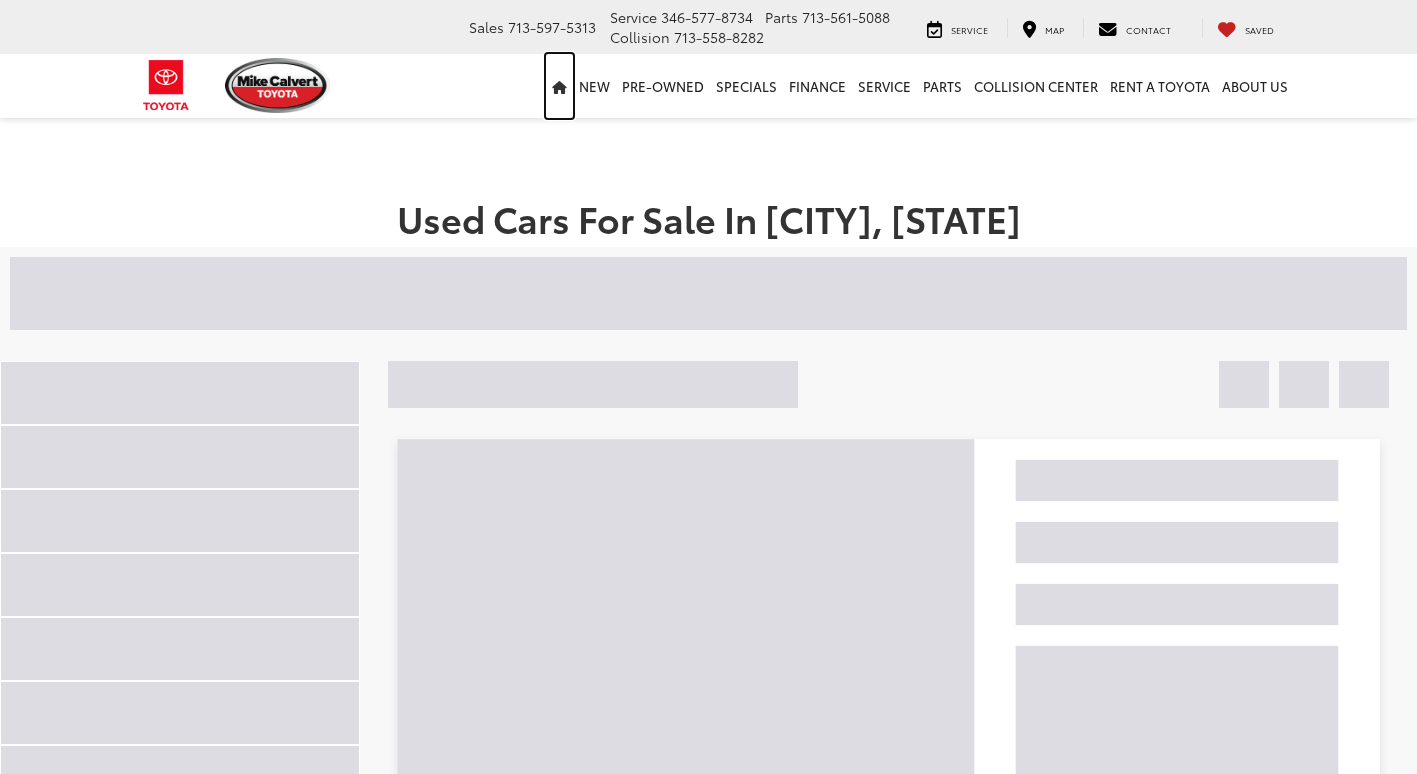 click at bounding box center (559, 87) 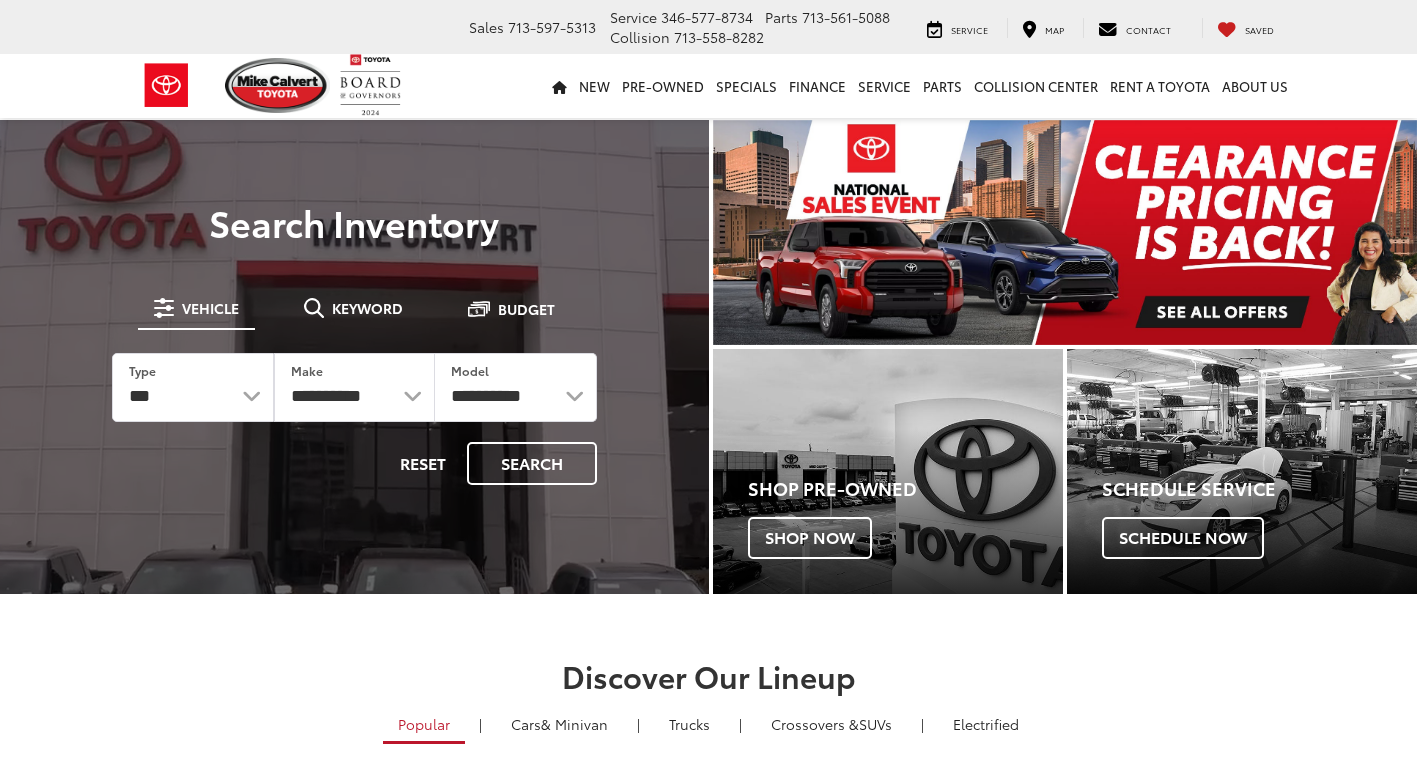scroll, scrollTop: 0, scrollLeft: 0, axis: both 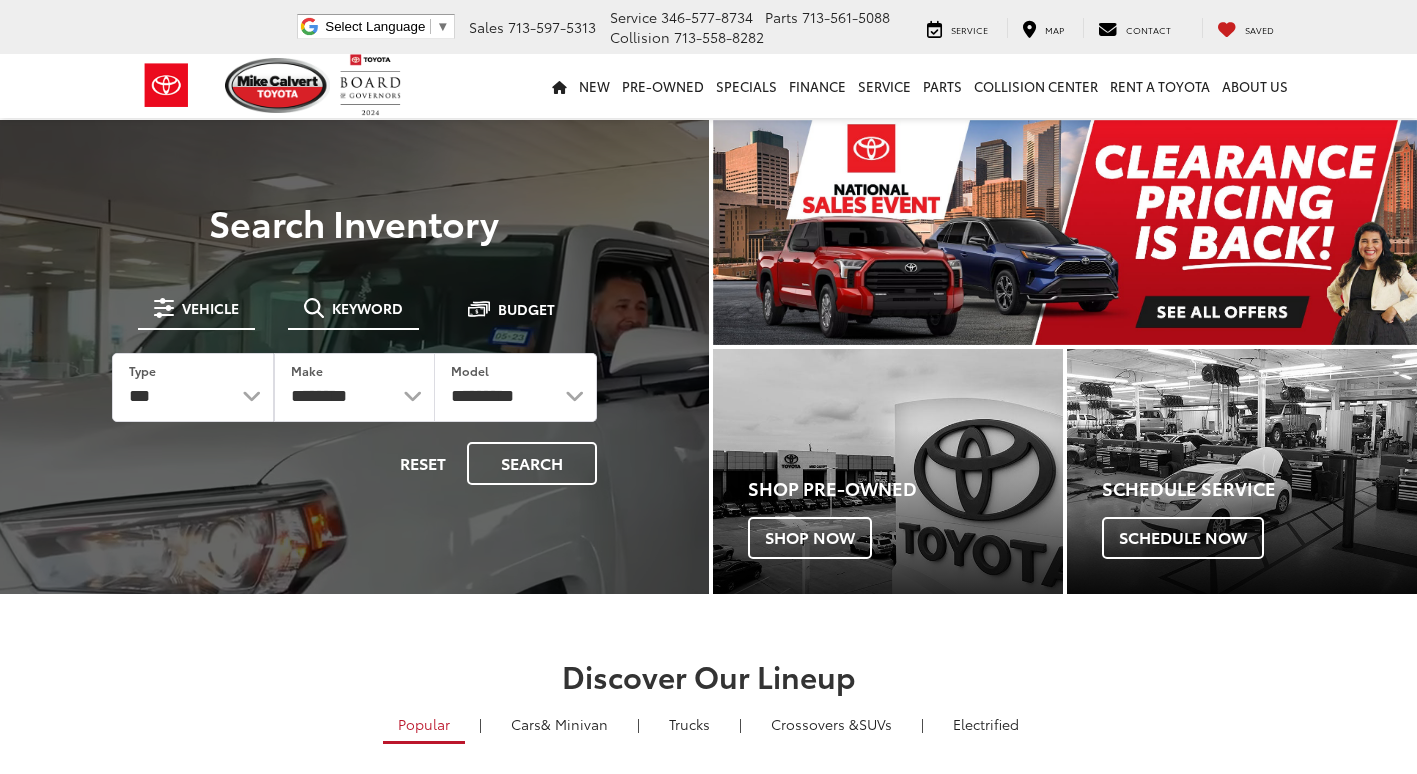 click on "Keyword" at bounding box center [367, 308] 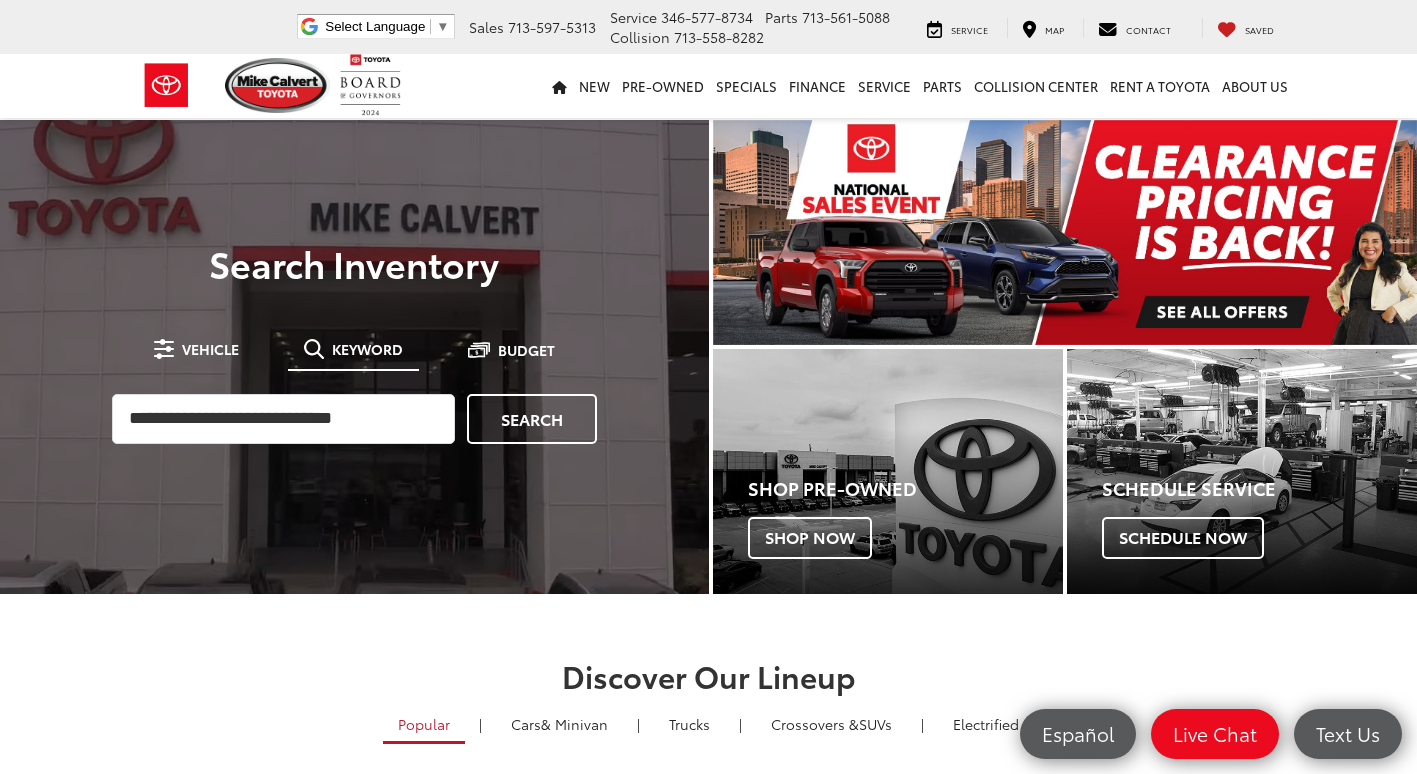 scroll, scrollTop: 0, scrollLeft: 0, axis: both 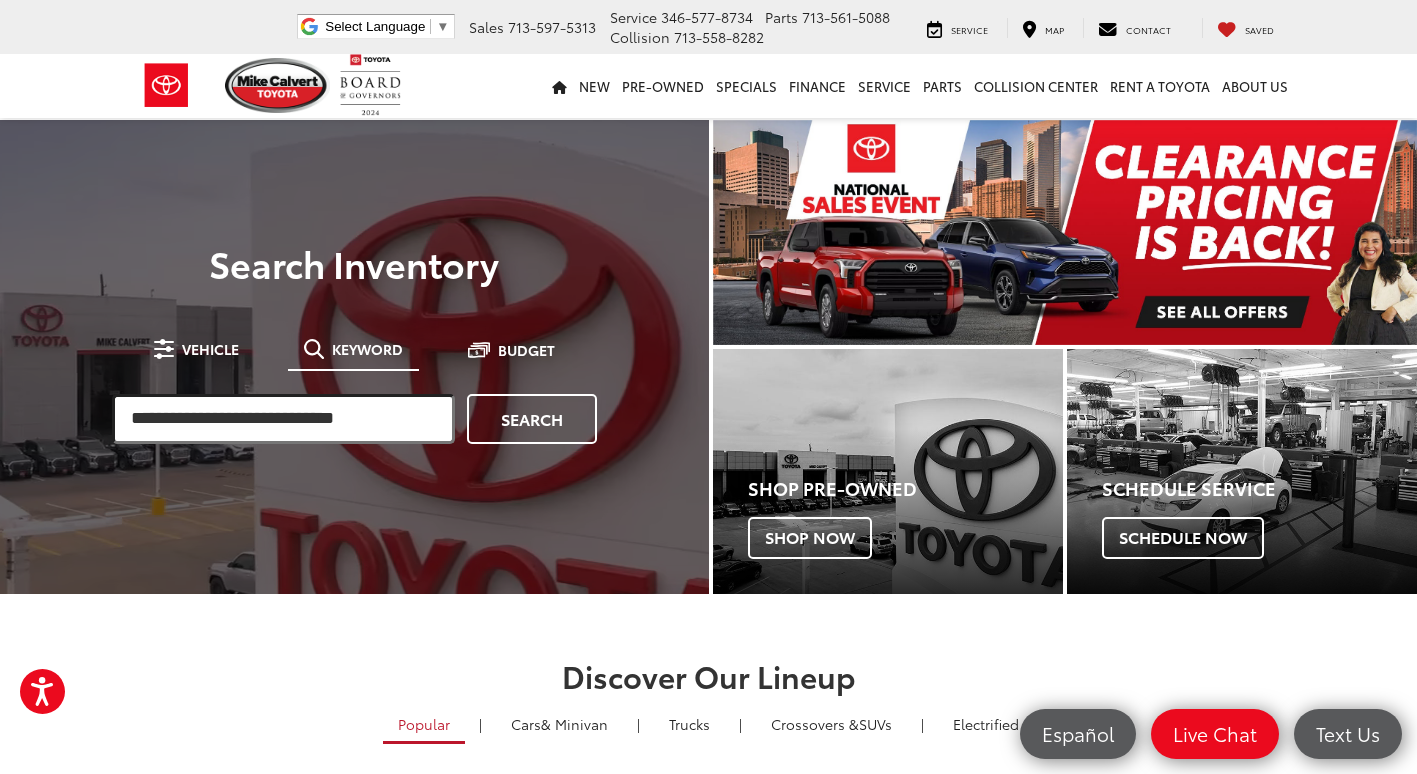 click at bounding box center [283, 419] 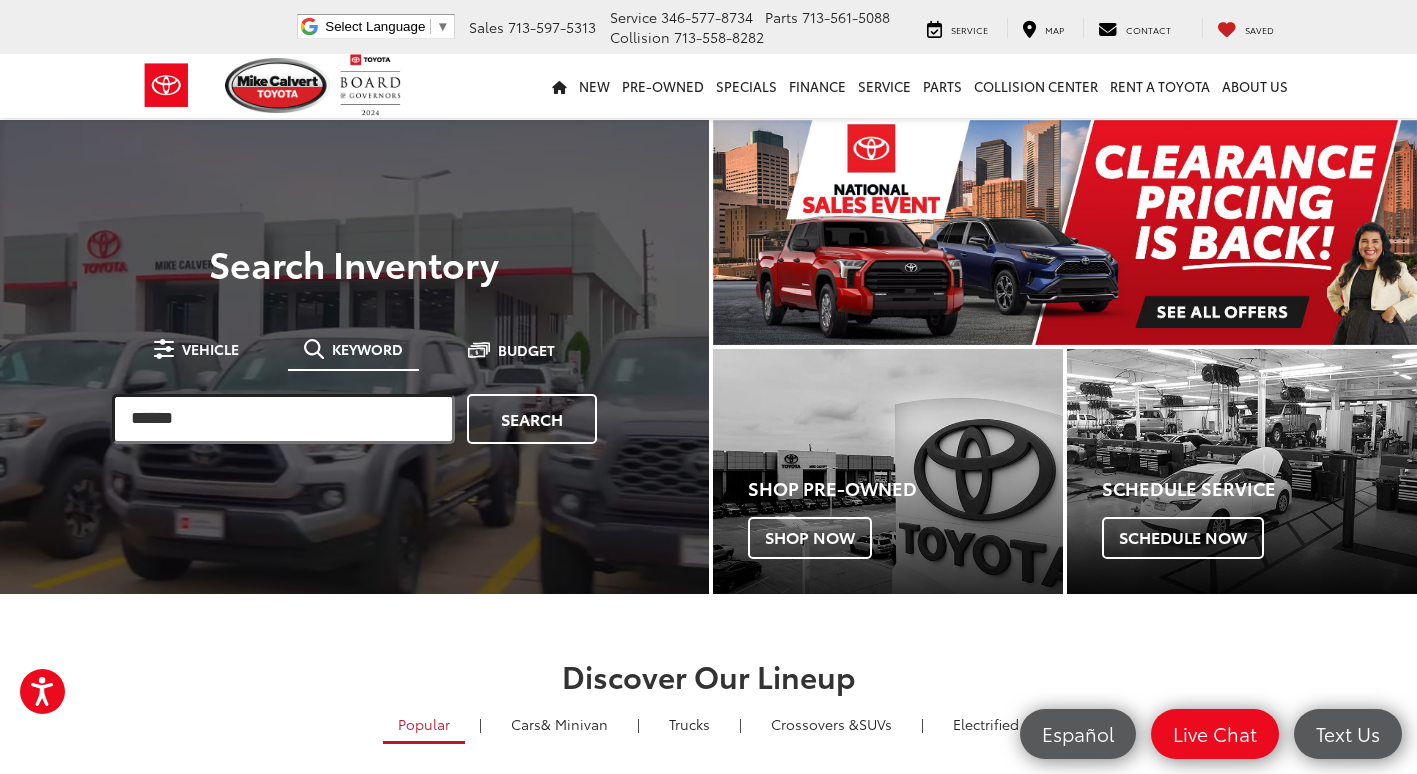 type on "******" 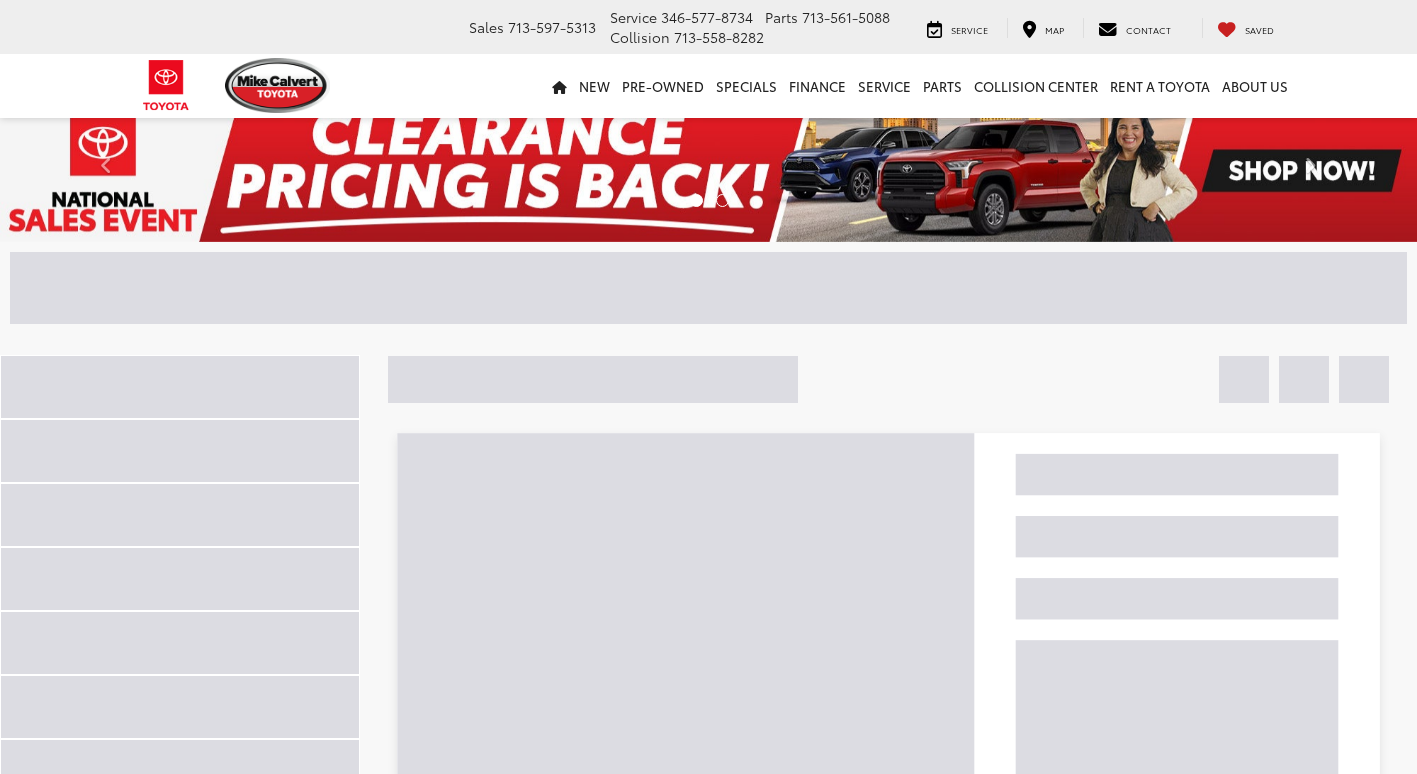scroll, scrollTop: 0, scrollLeft: 0, axis: both 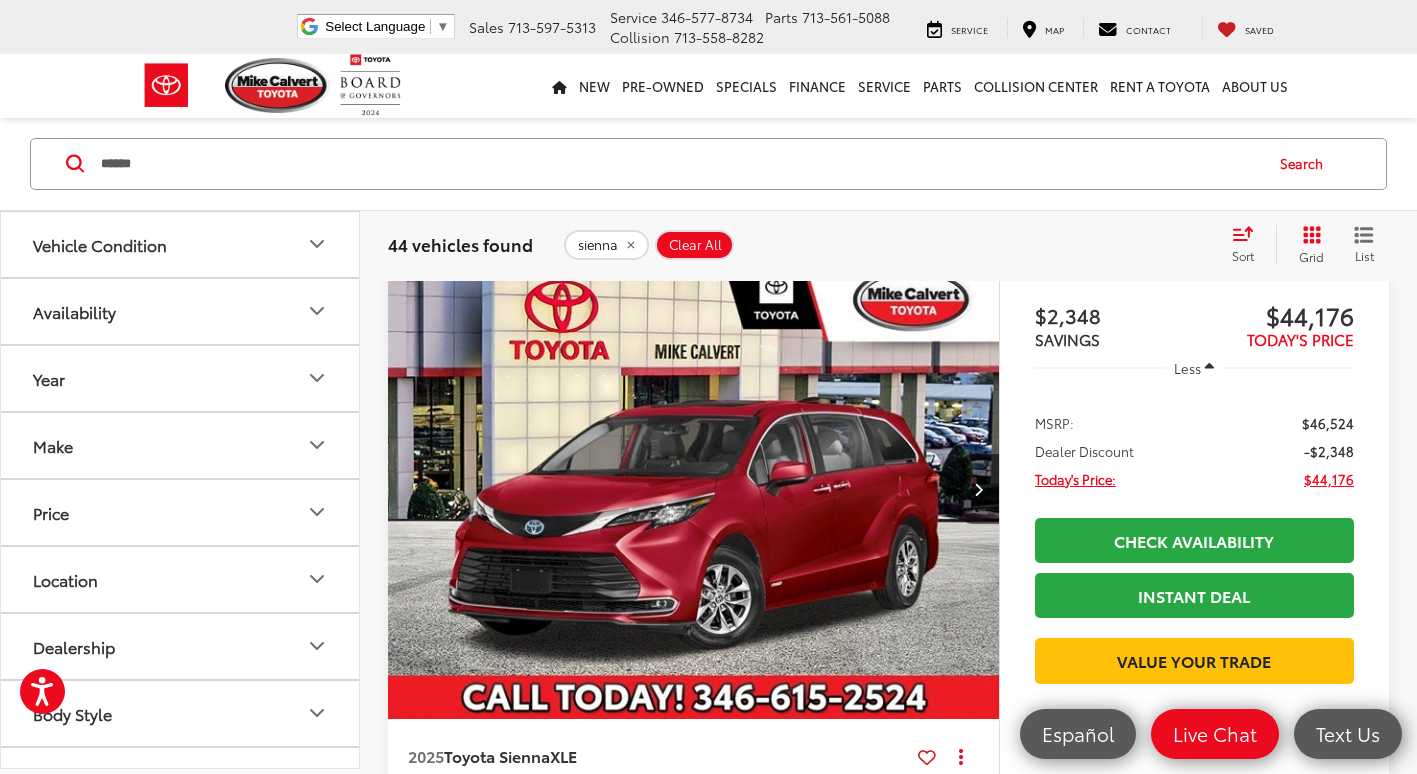 click on "******" at bounding box center [680, 164] 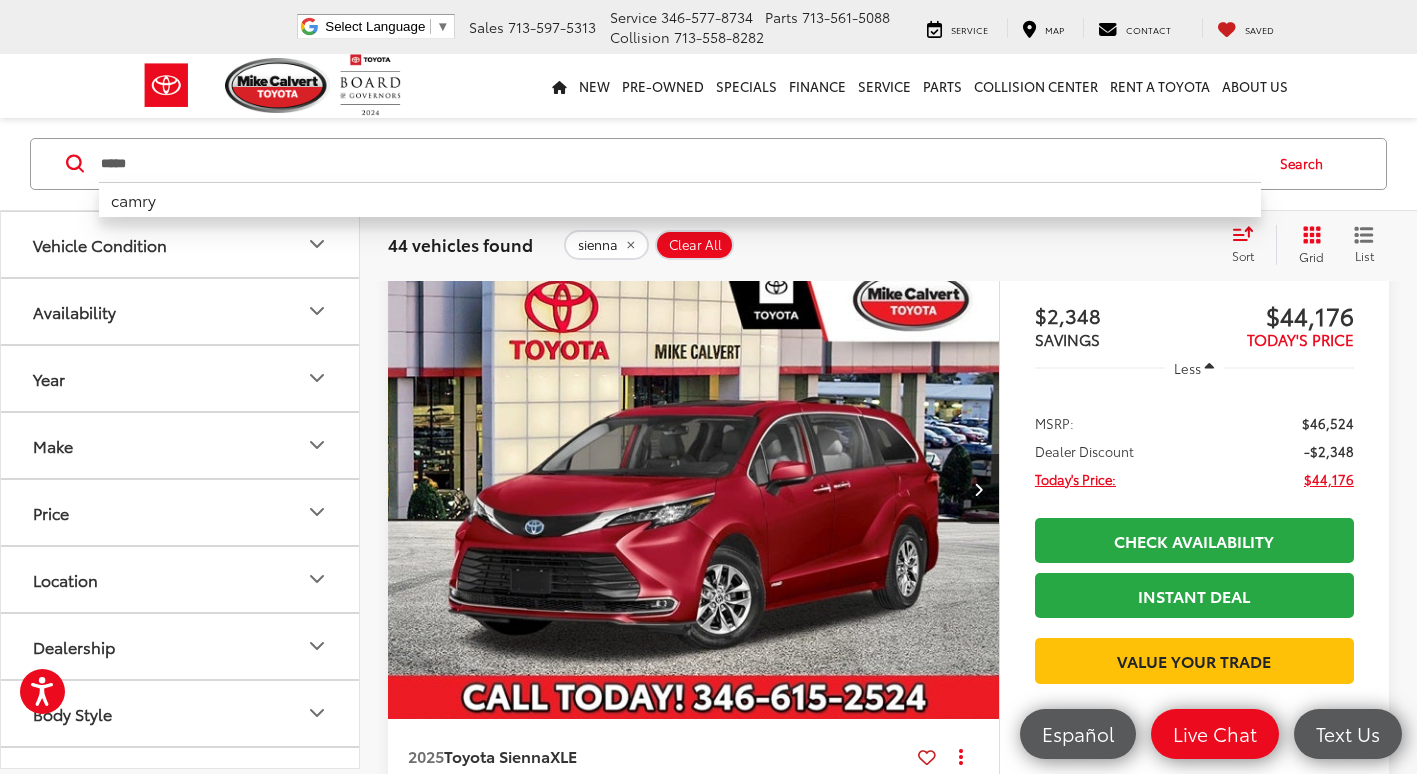 type on "*****" 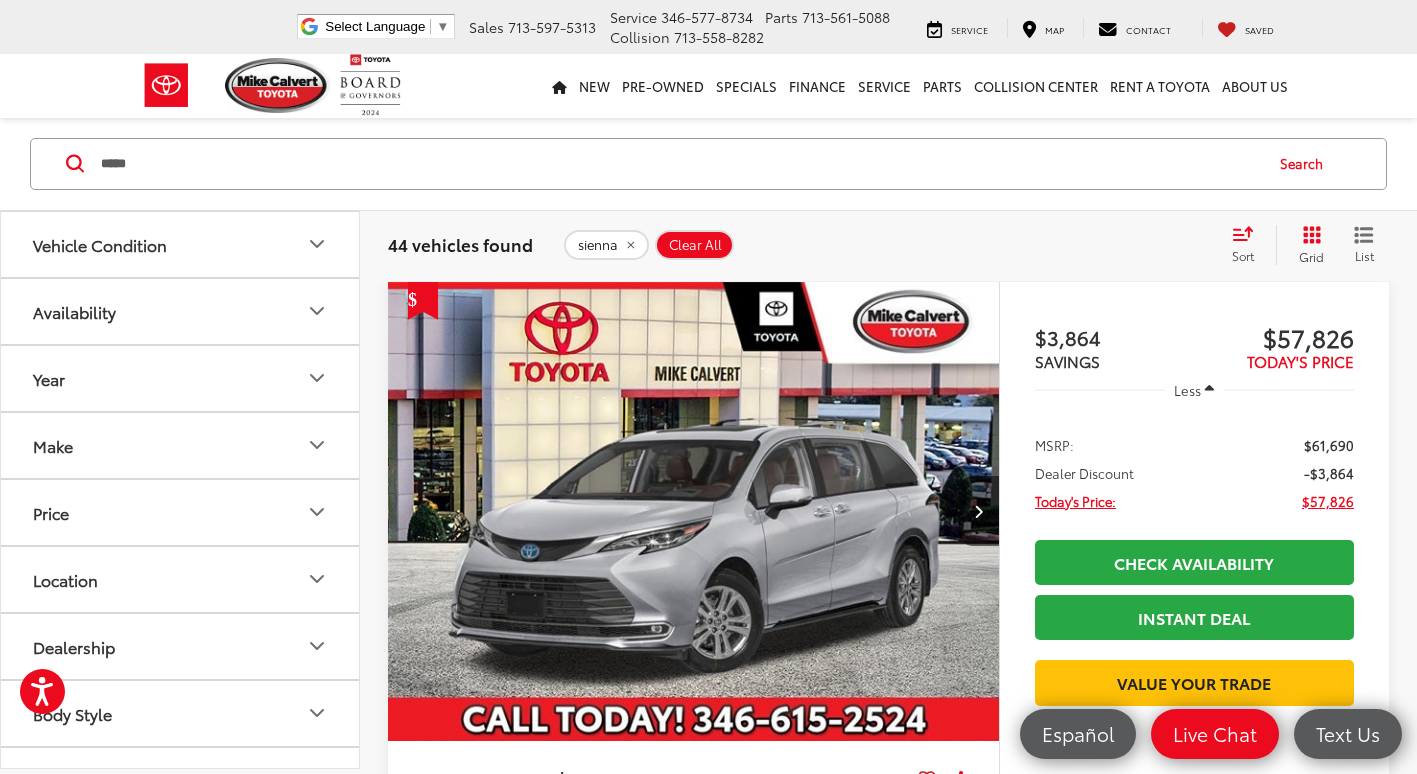 scroll, scrollTop: 124, scrollLeft: 0, axis: vertical 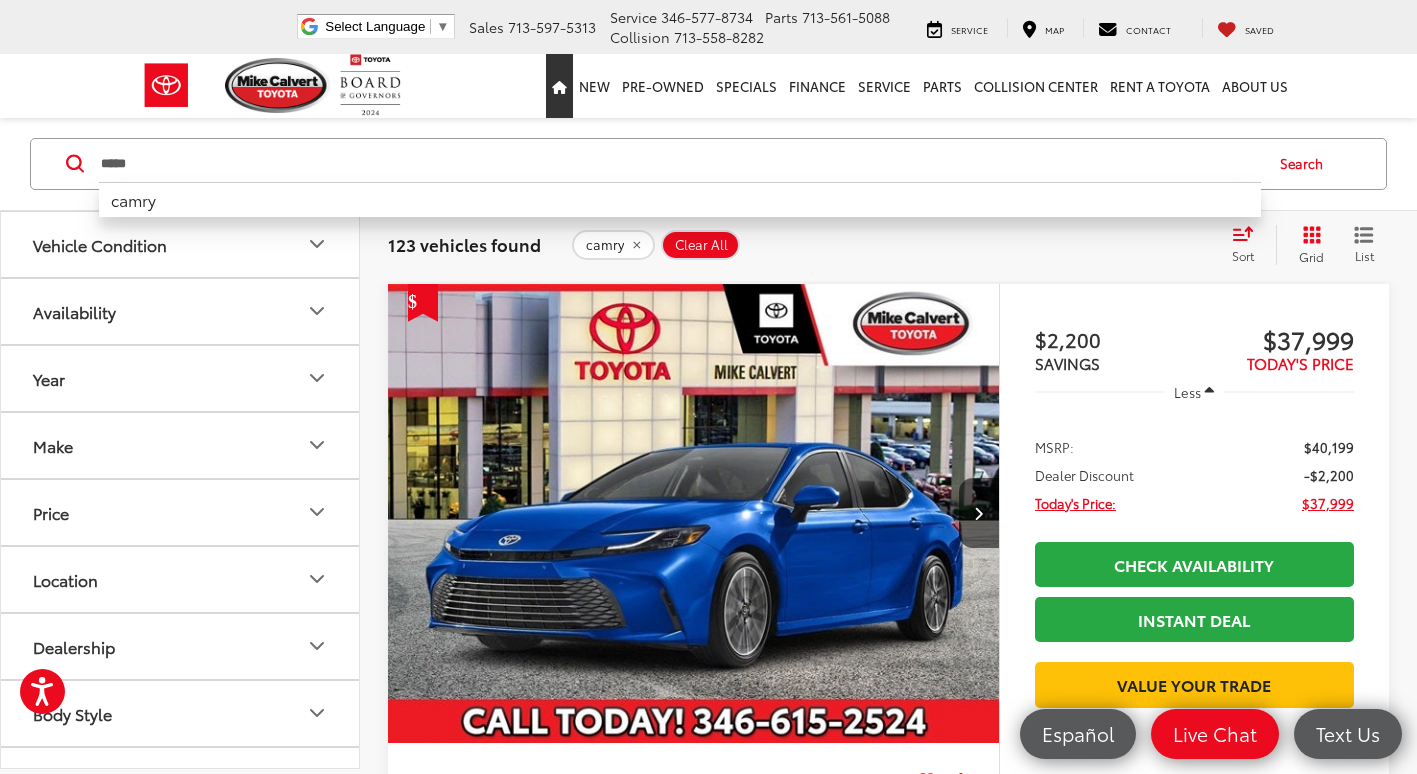 drag, startPoint x: 560, startPoint y: 90, endPoint x: 378, endPoint y: 174, distance: 200.4495 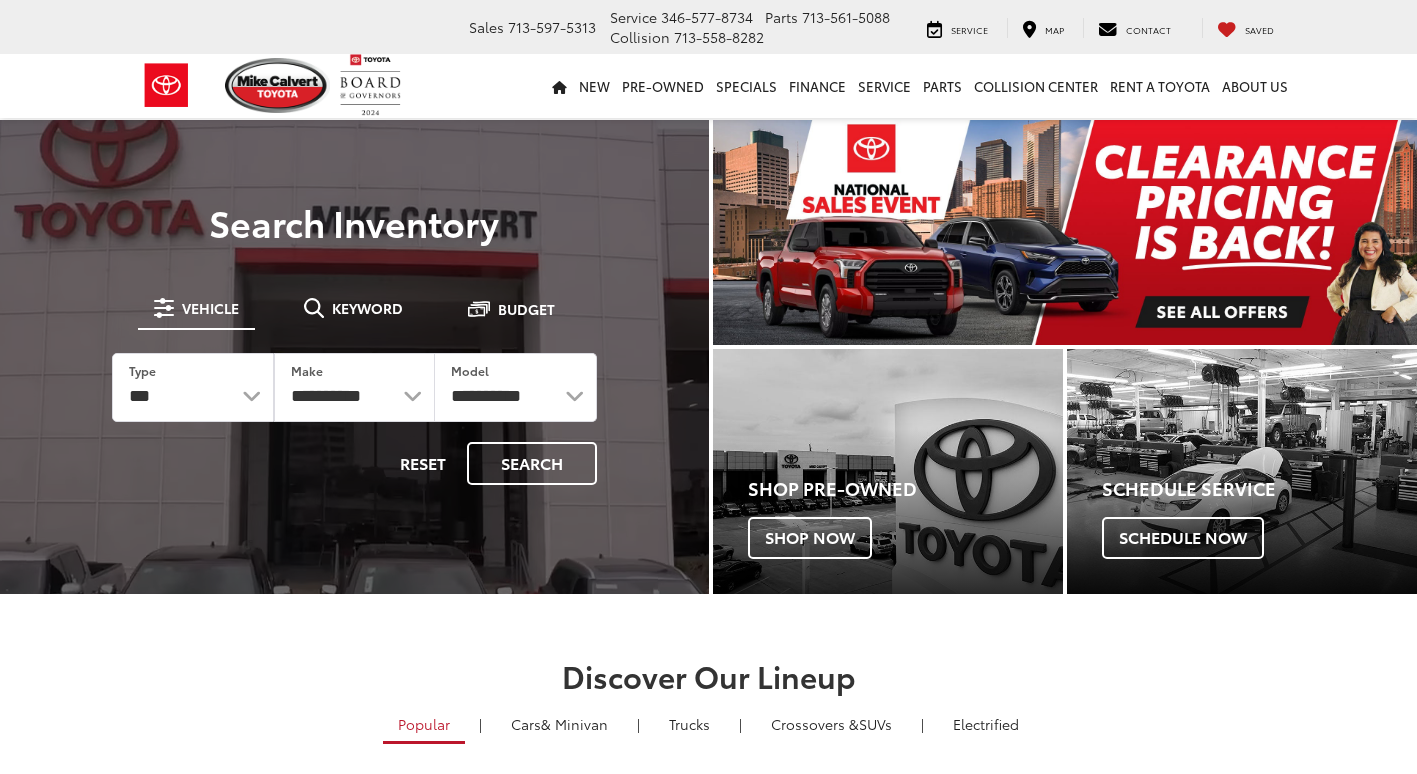 scroll, scrollTop: 0, scrollLeft: 0, axis: both 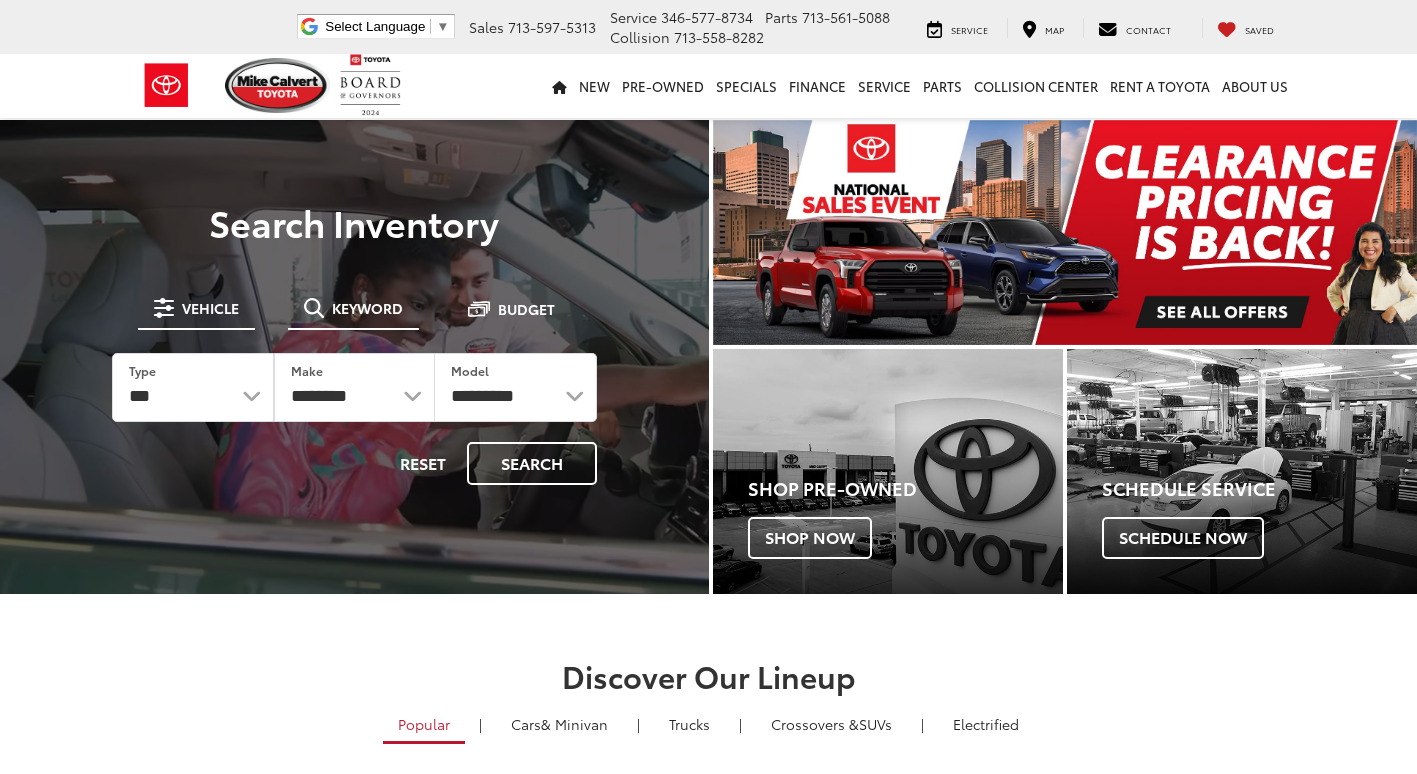 click on "Keyword" at bounding box center (367, 308) 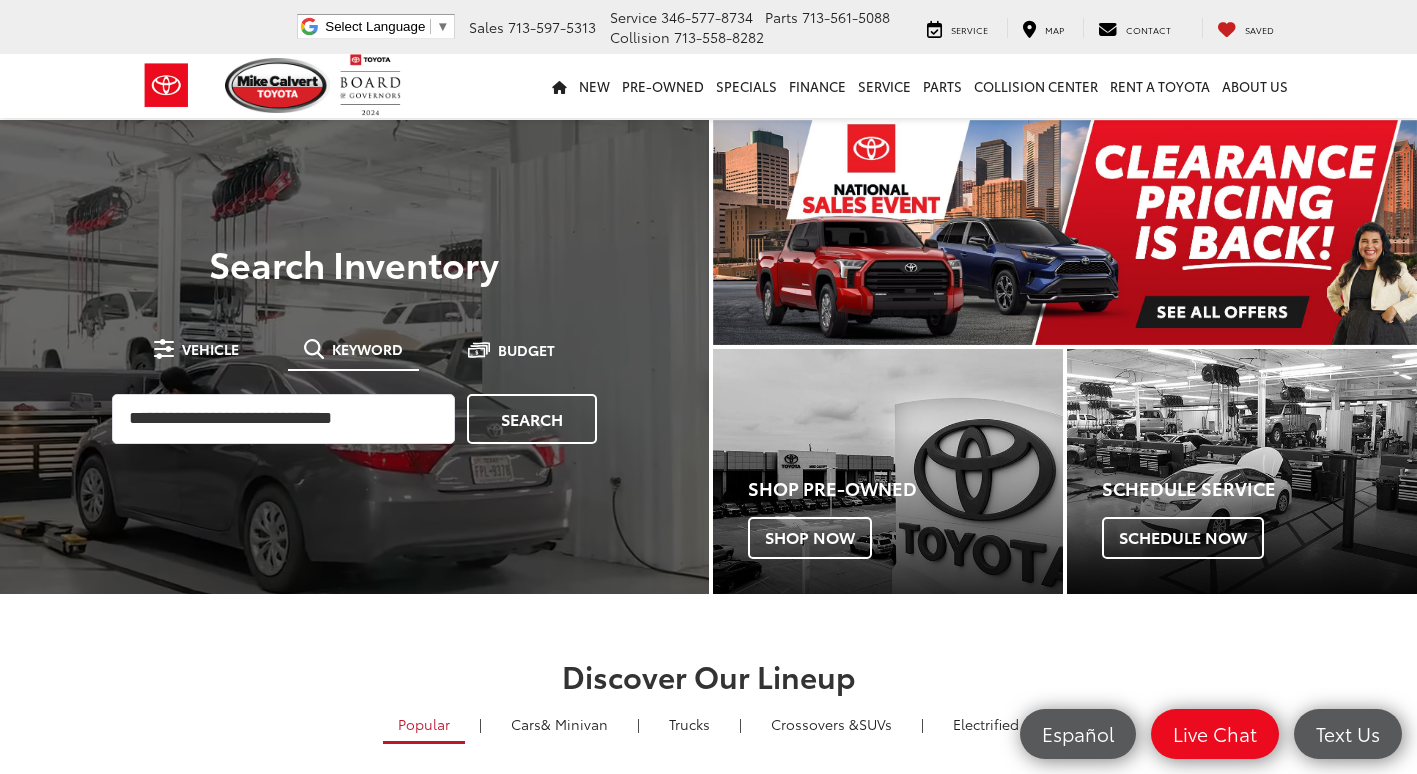 scroll, scrollTop: 0, scrollLeft: 0, axis: both 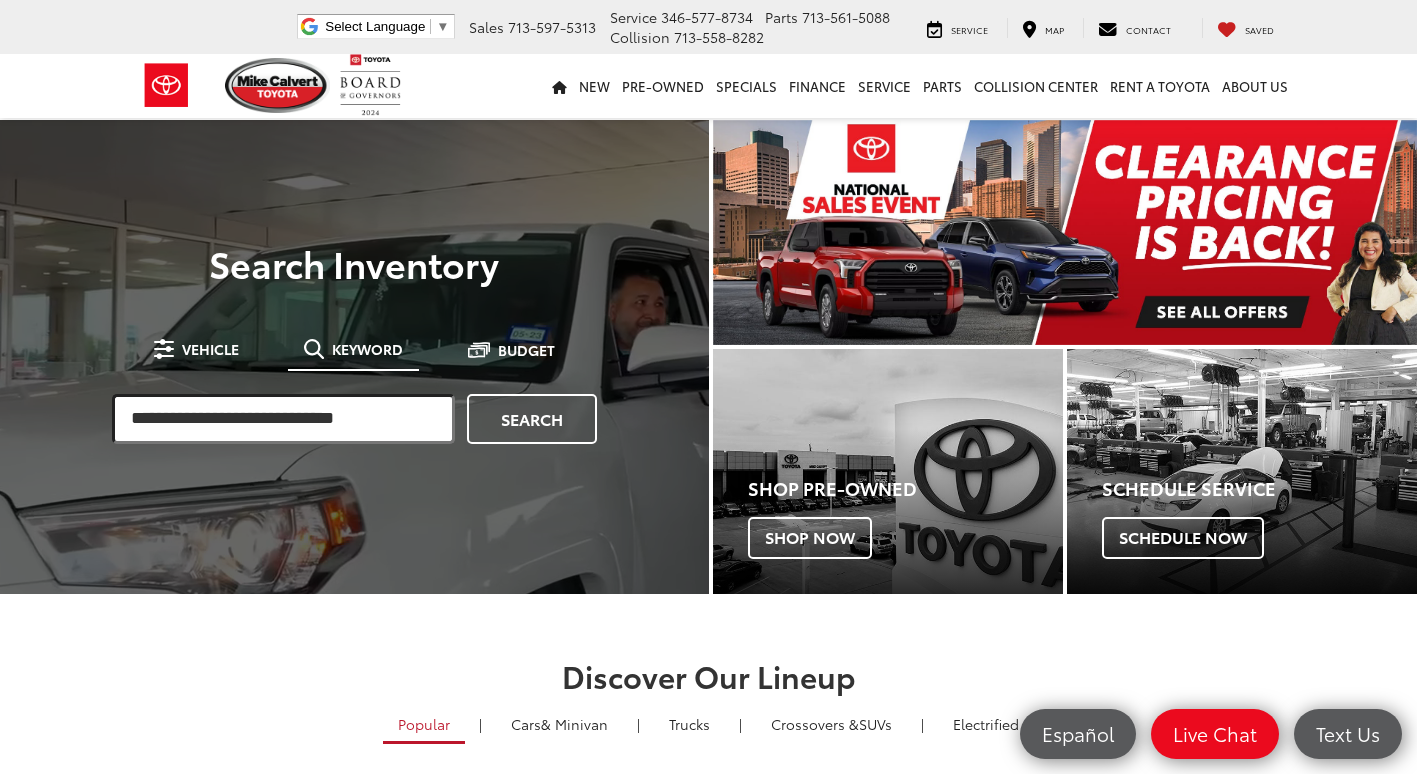 click at bounding box center [283, 419] 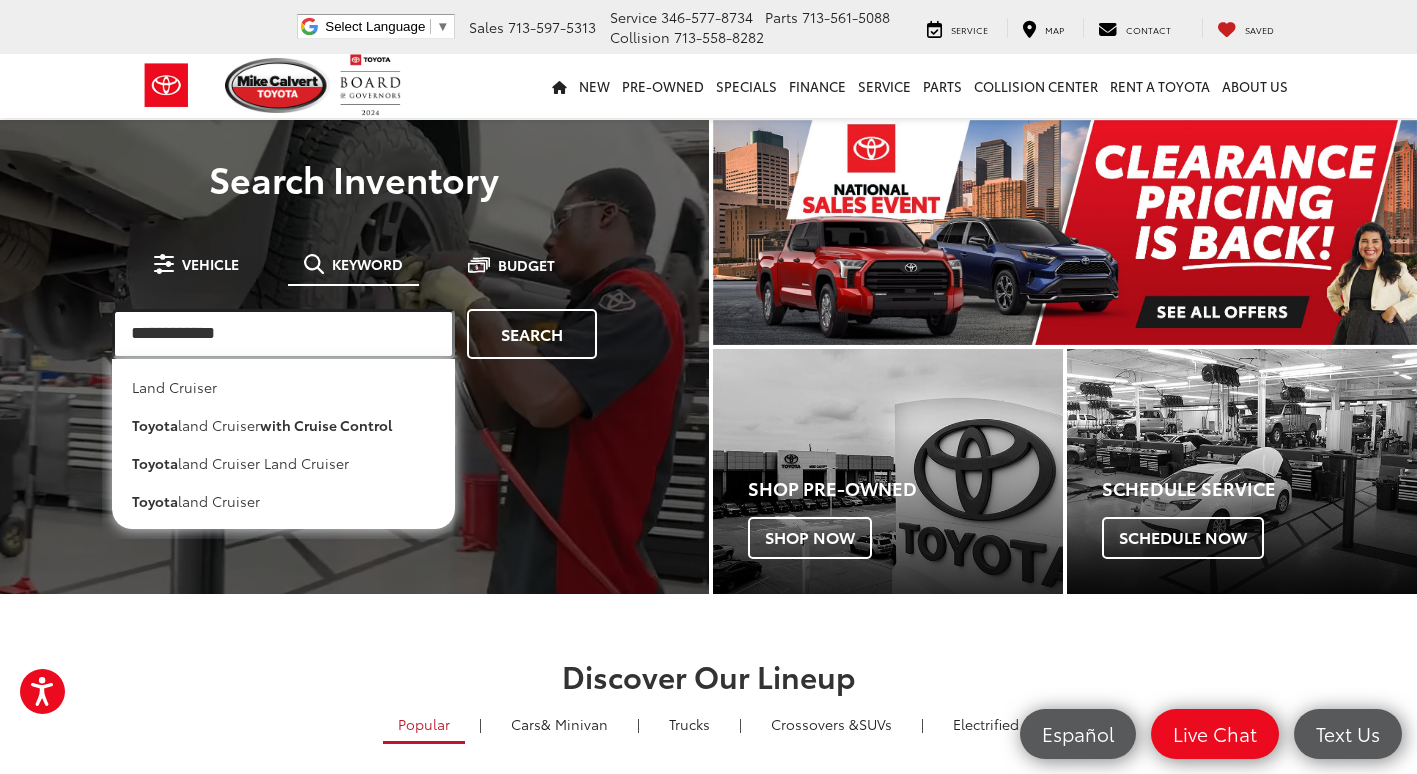 type on "**********" 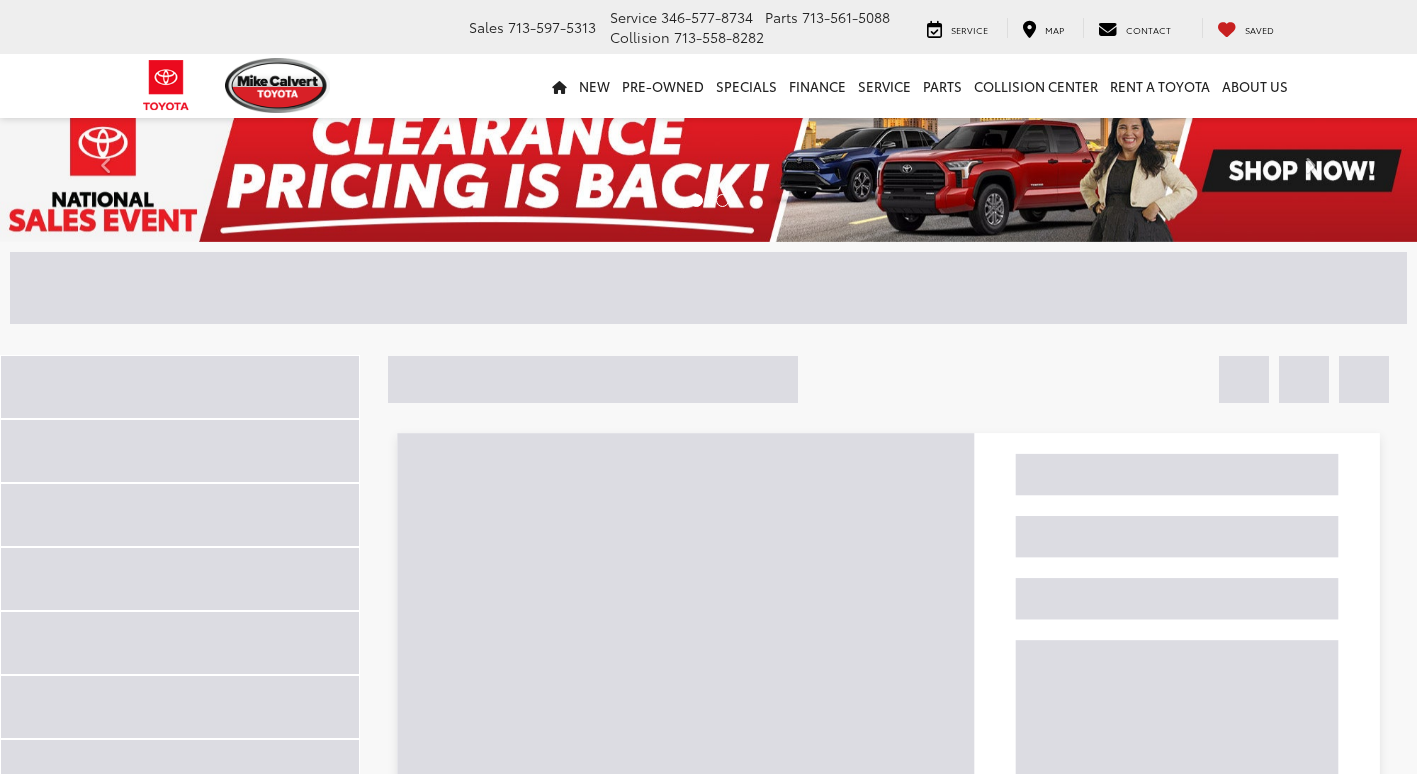 scroll, scrollTop: 0, scrollLeft: 0, axis: both 